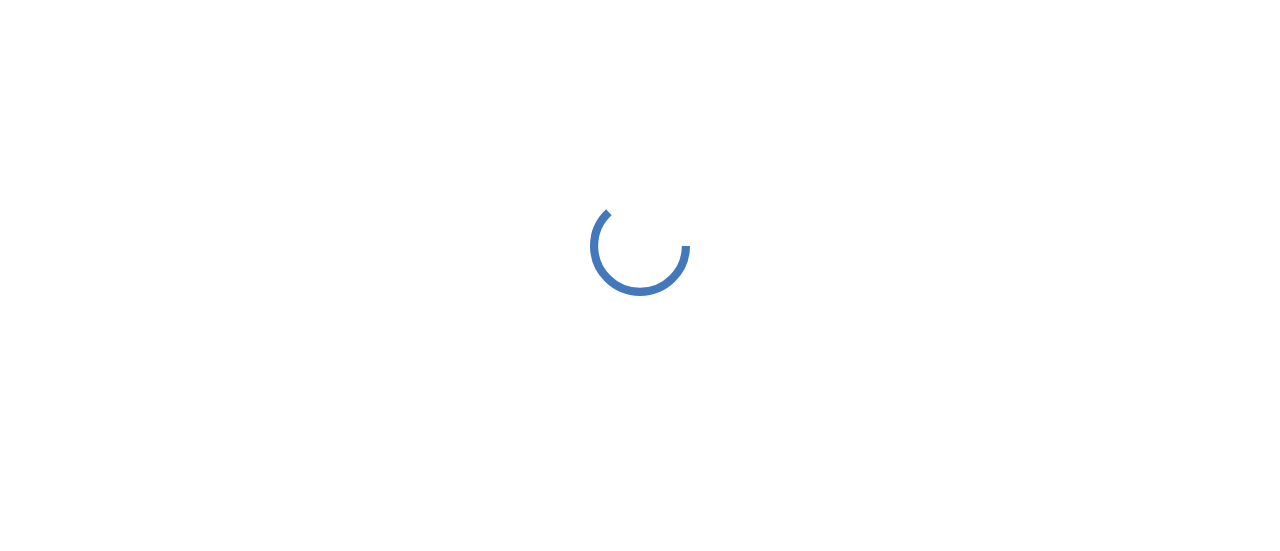 scroll, scrollTop: 0, scrollLeft: 0, axis: both 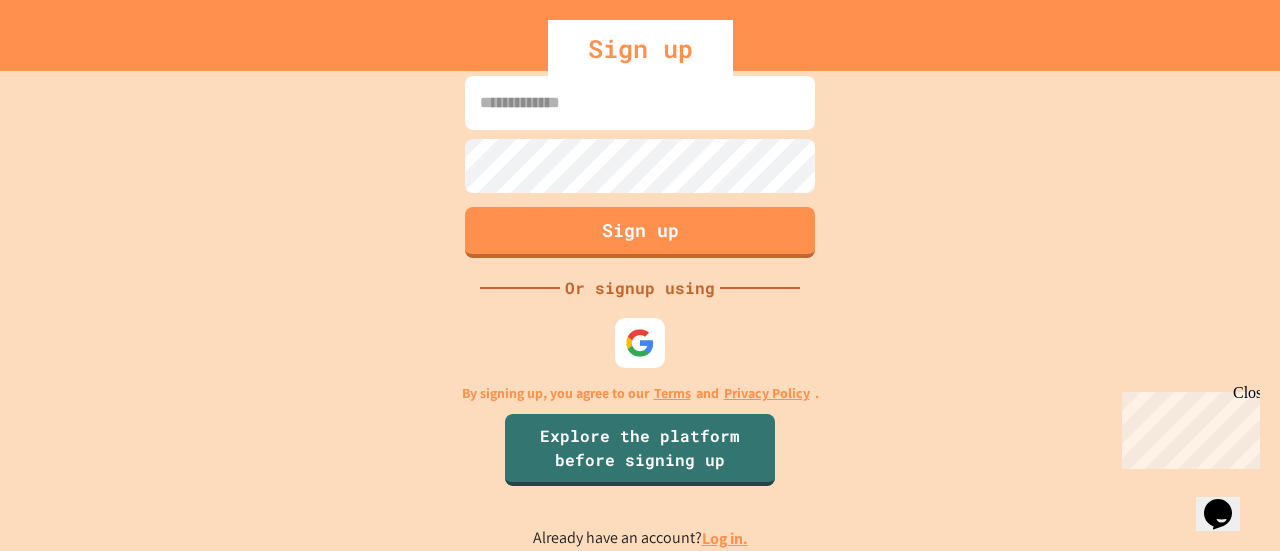 click at bounding box center (640, 343) 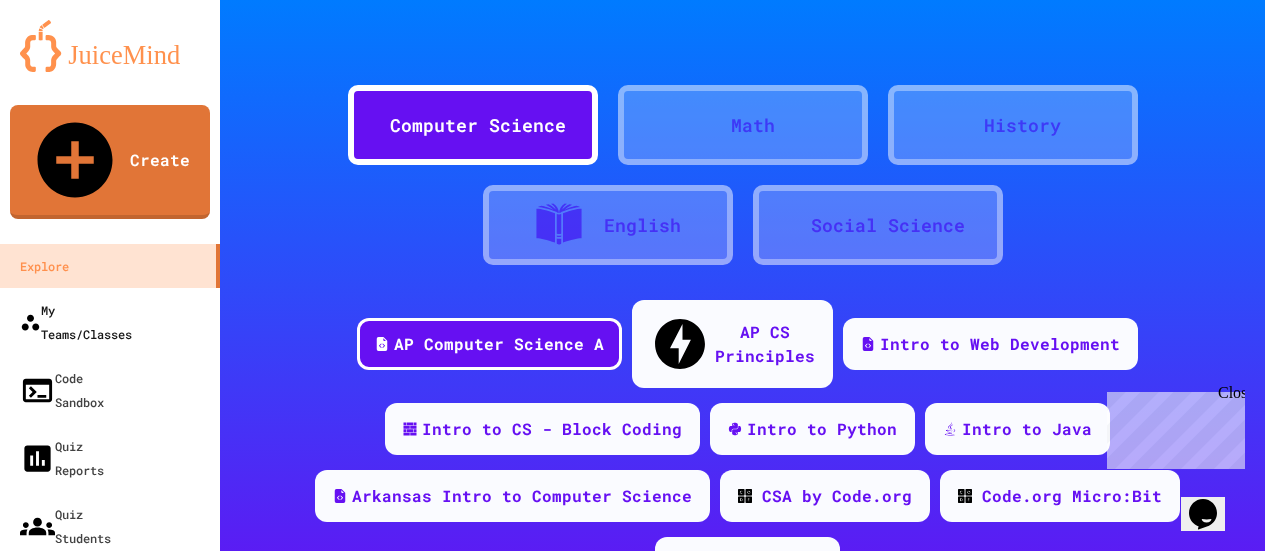 click on "My Teams/Classes" at bounding box center (76, 322) 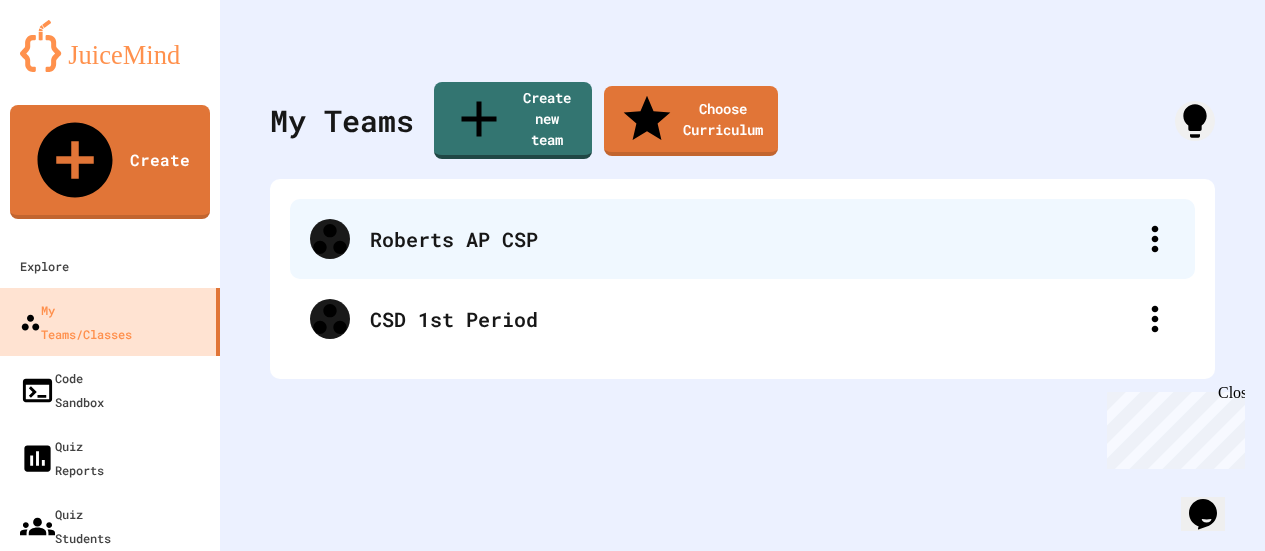 click on "Roberts AP CSP" at bounding box center [752, 239] 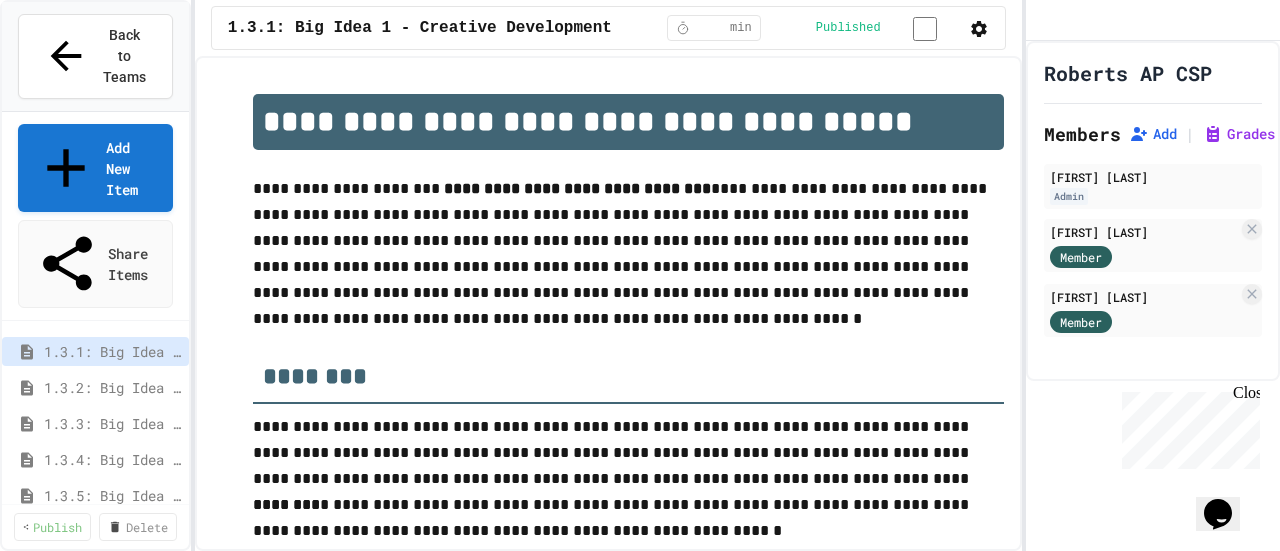 click on "Close" at bounding box center (1245, 396) 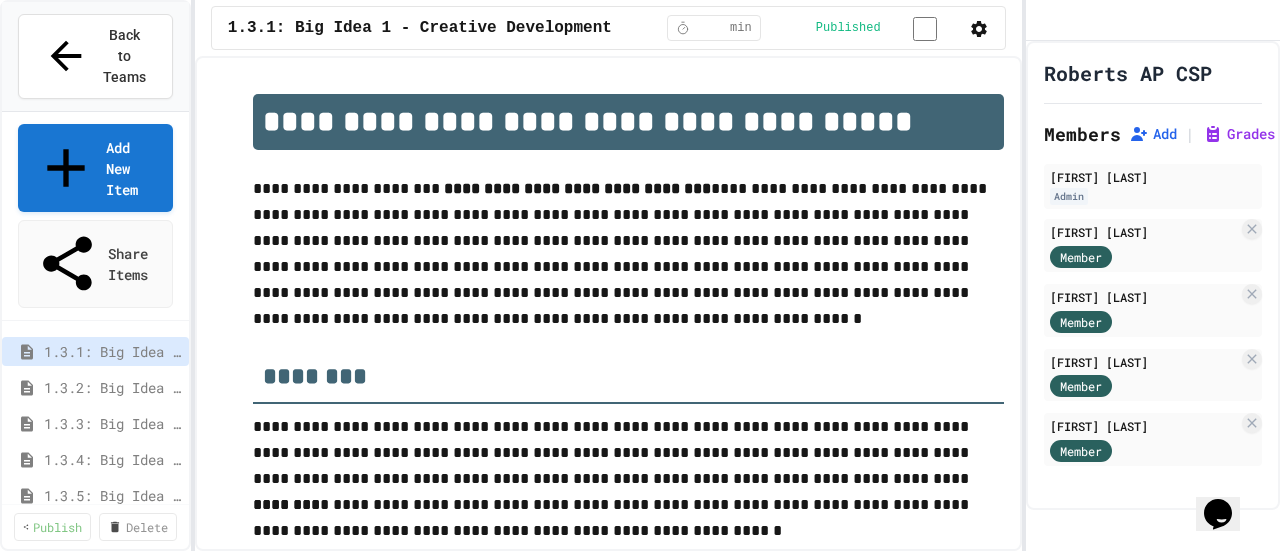 click on "**********" at bounding box center (608, 1045) 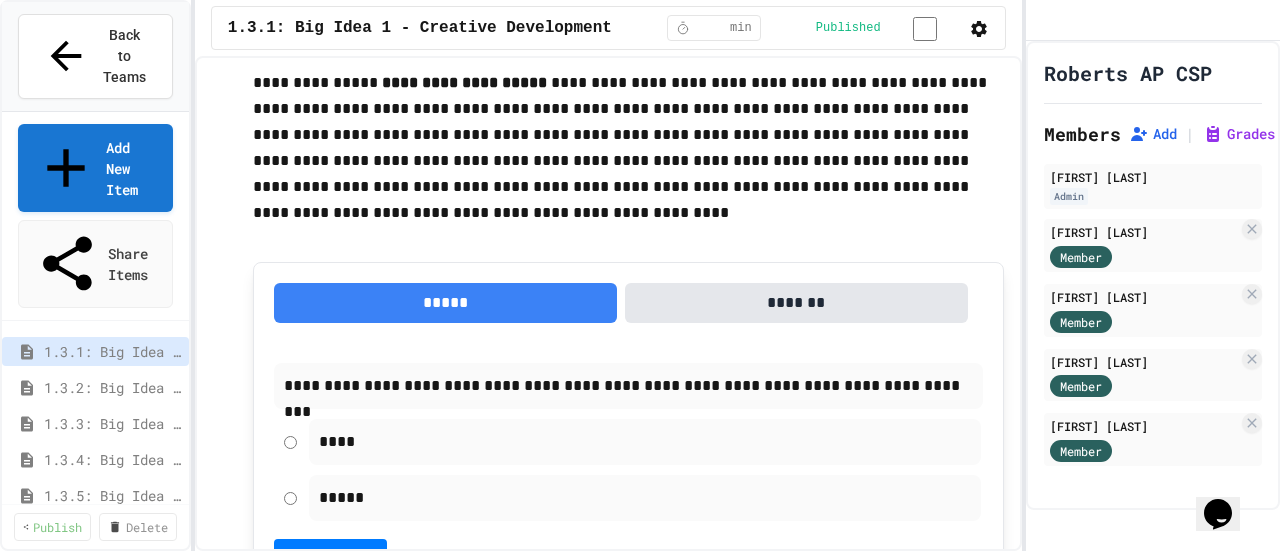 scroll, scrollTop: 526, scrollLeft: 0, axis: vertical 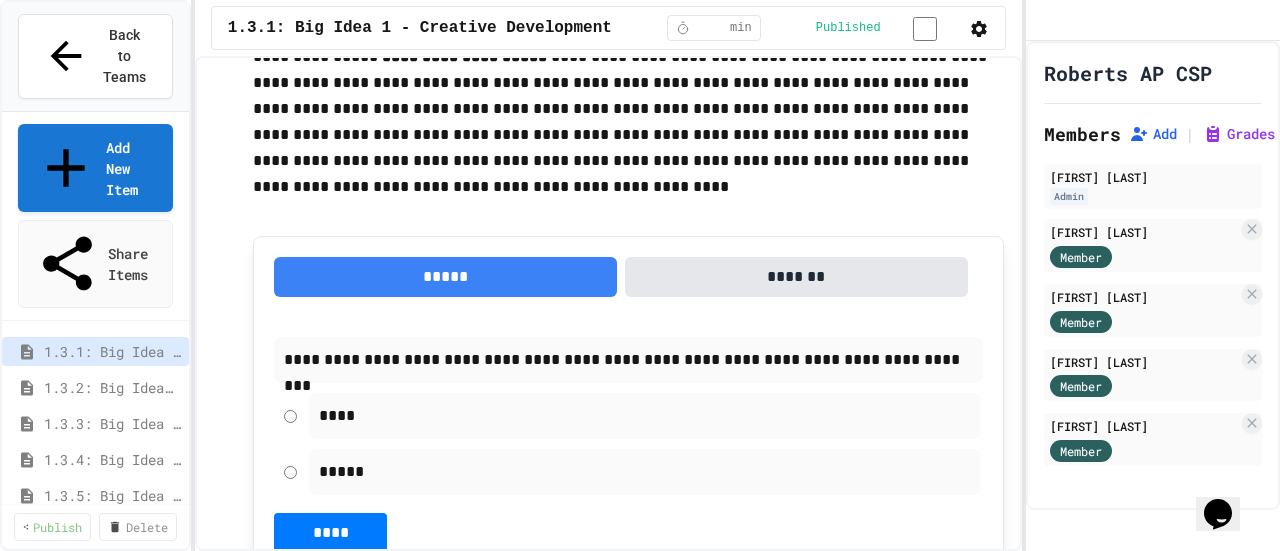 click on "1.3.2: Big Idea 2 - Data" at bounding box center [108, 387] 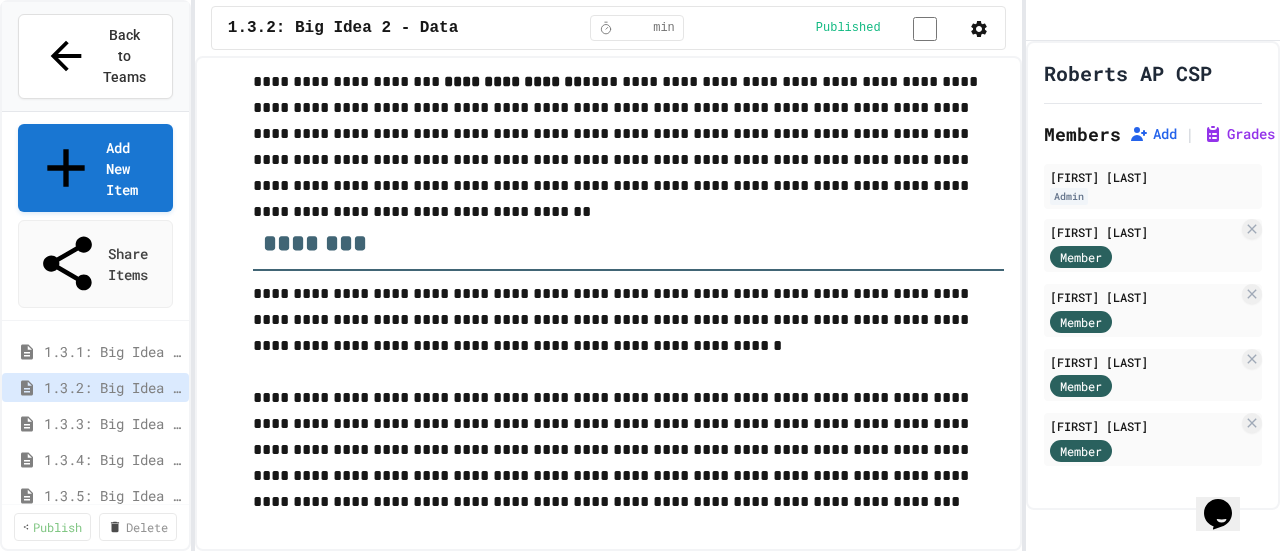 scroll, scrollTop: 126, scrollLeft: 0, axis: vertical 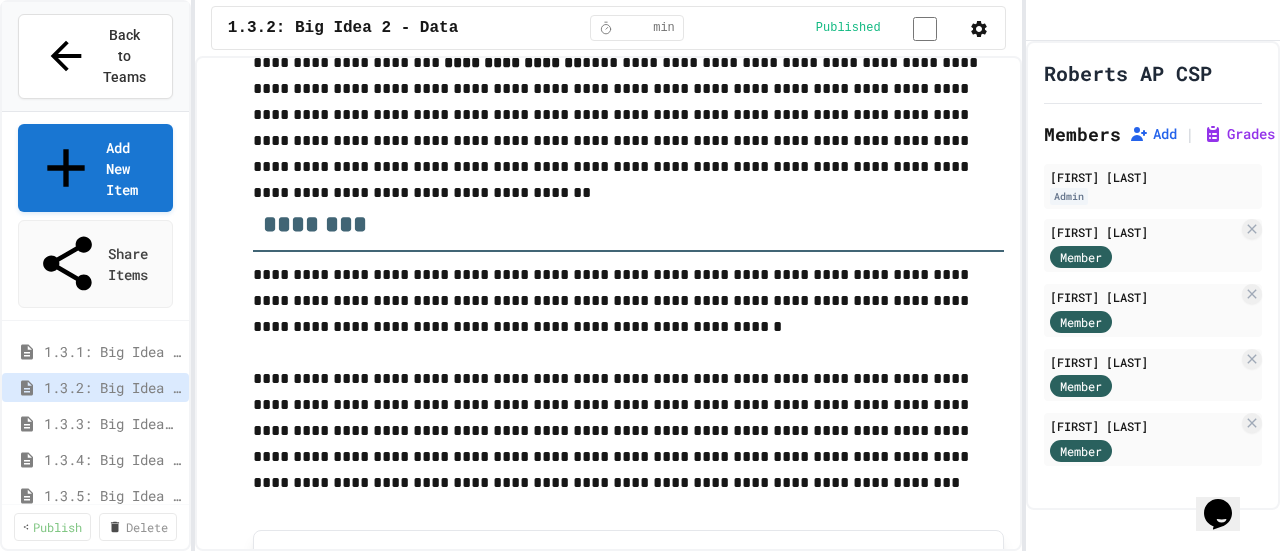click on "1.3.3: Big Idea 3 - Algorithms and Programming" at bounding box center [108, 423] 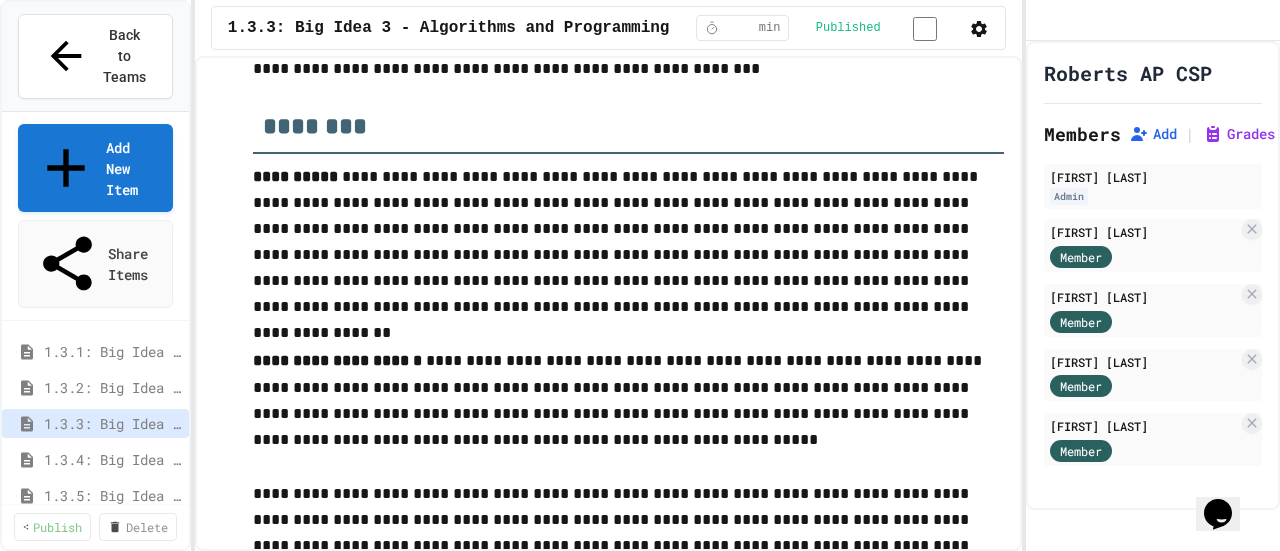 scroll, scrollTop: 223, scrollLeft: 0, axis: vertical 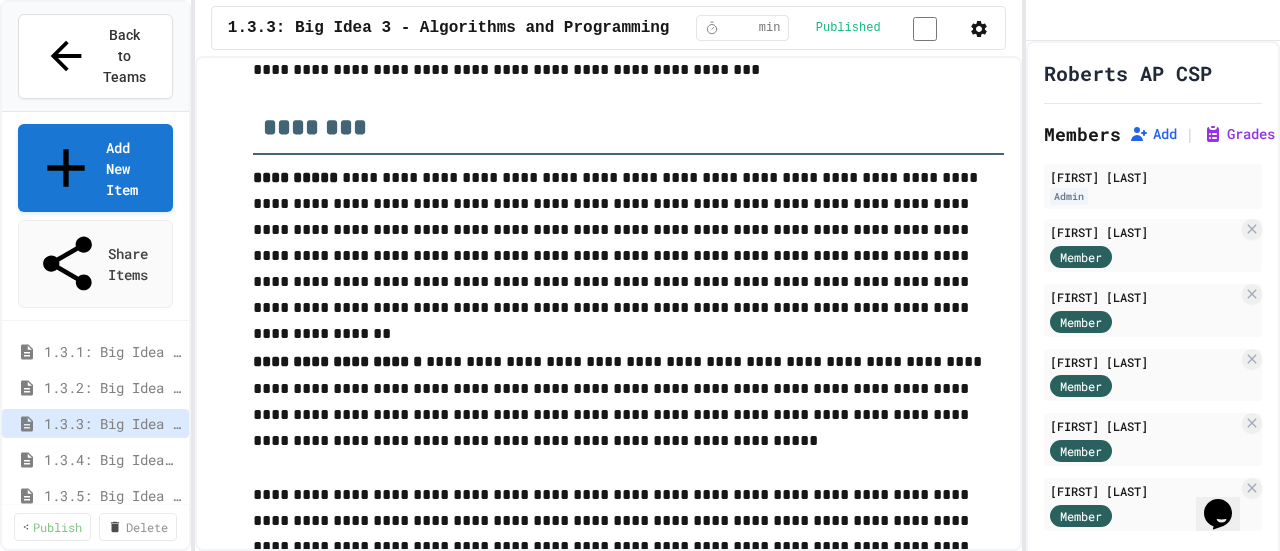 click on "1.3.4: Big Idea 4 - Computing Systems and Networks" at bounding box center [108, 459] 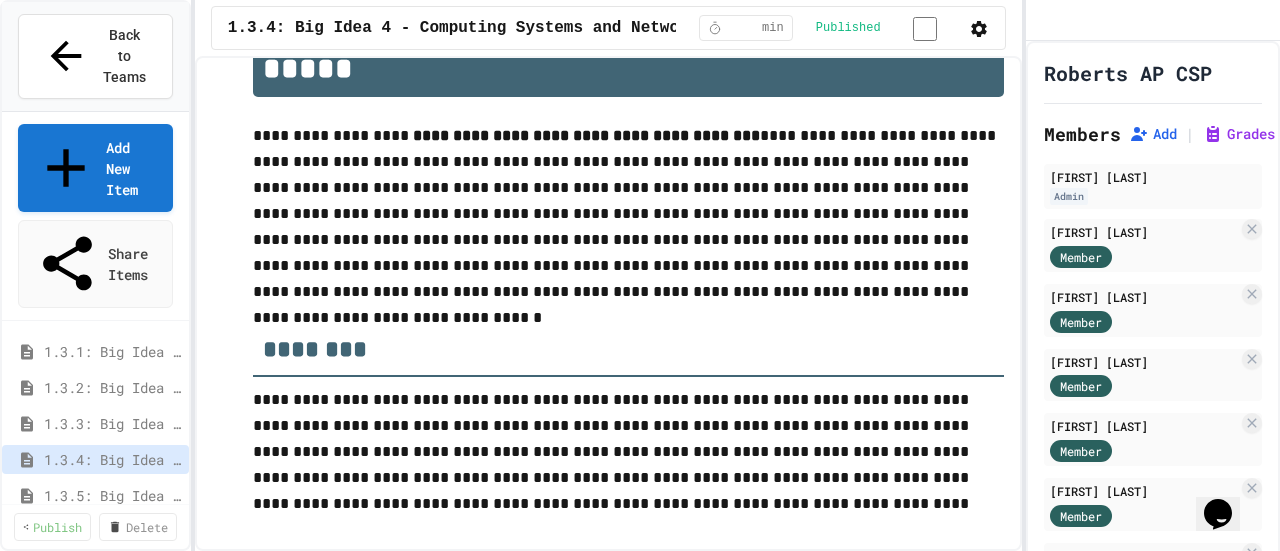 scroll, scrollTop: 91, scrollLeft: 0, axis: vertical 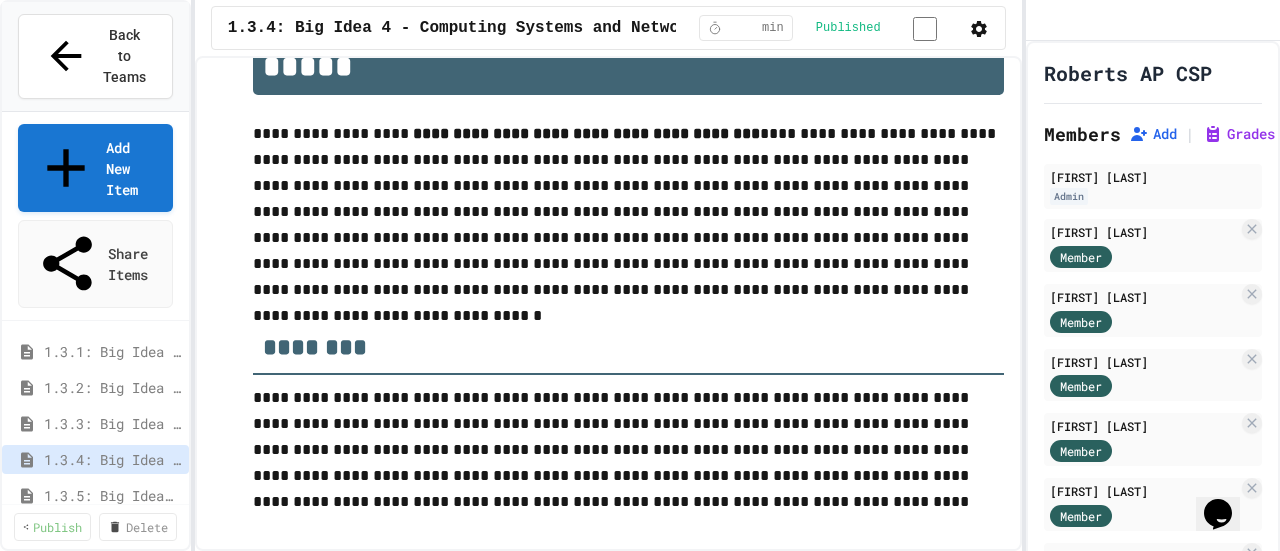 click on "1.3.5: Big Idea 5 - Impact of Computing" at bounding box center [108, 495] 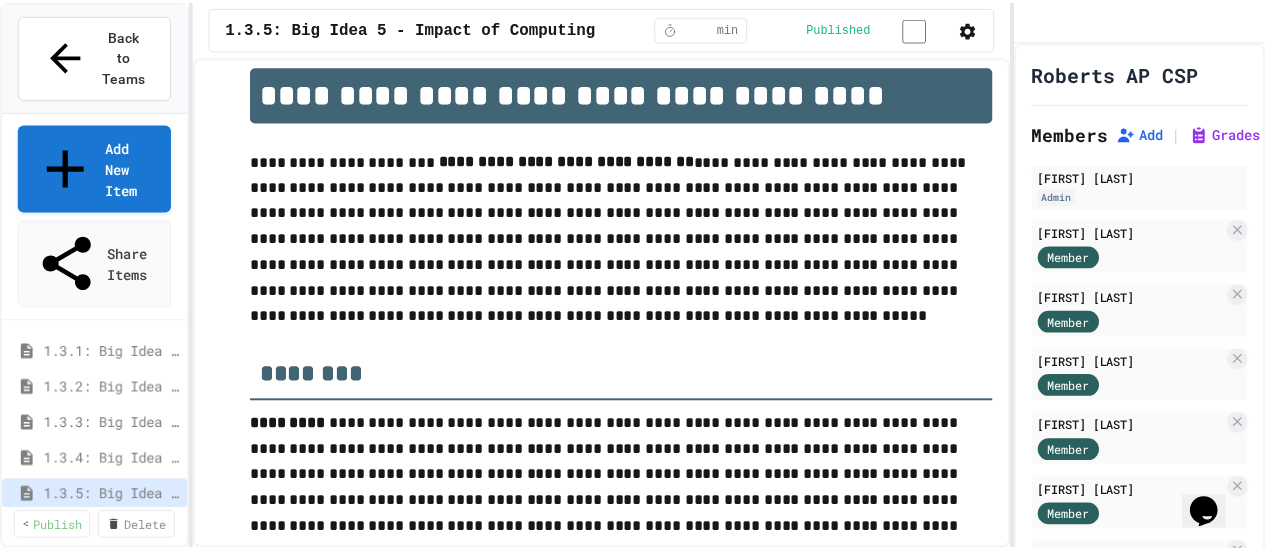 scroll, scrollTop: 0, scrollLeft: 0, axis: both 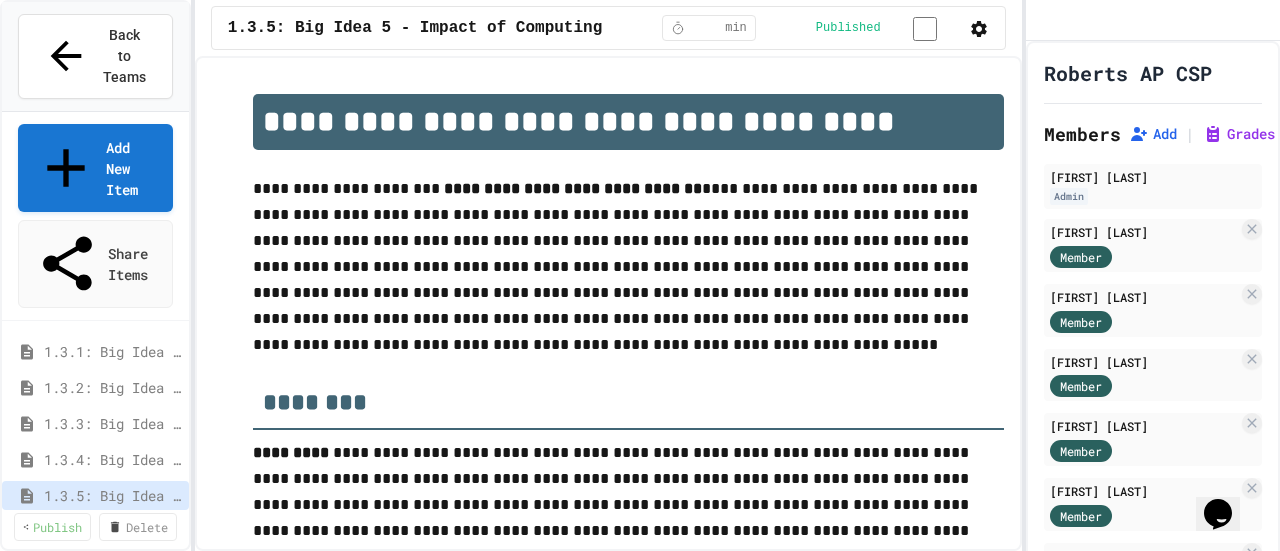 click on "Back to Teams" at bounding box center [124, 56] 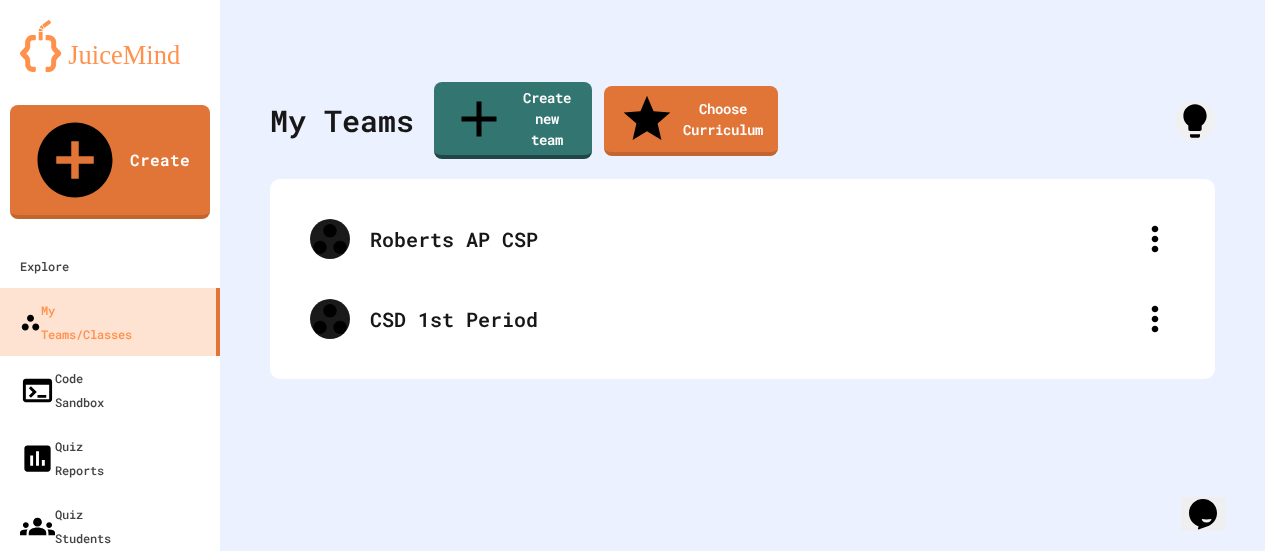 click at bounding box center [110, 46] 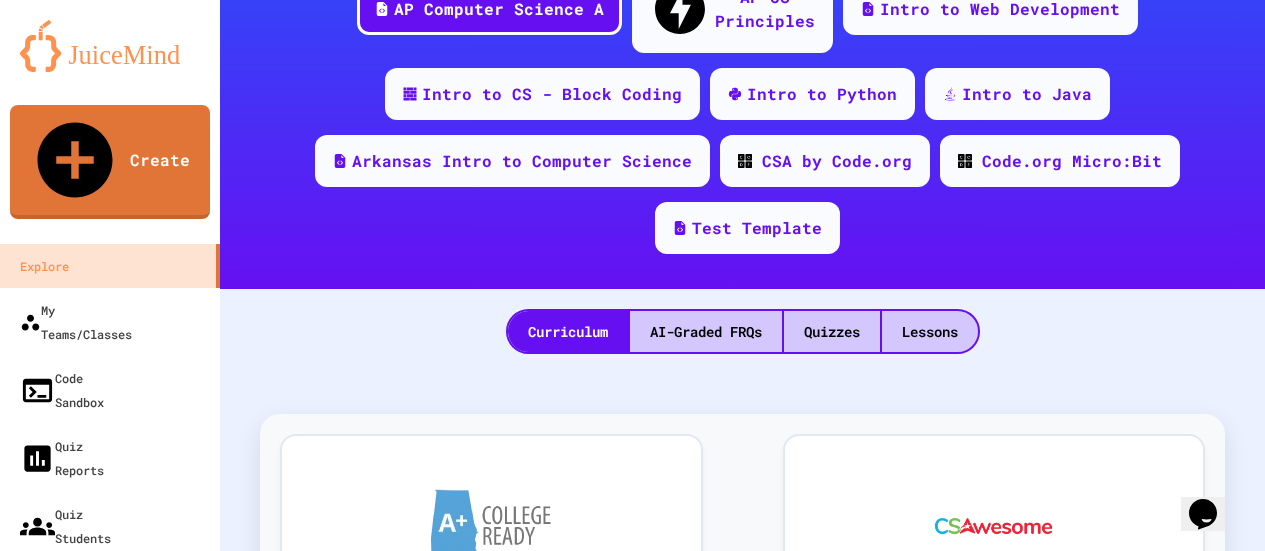 scroll, scrollTop: 335, scrollLeft: 0, axis: vertical 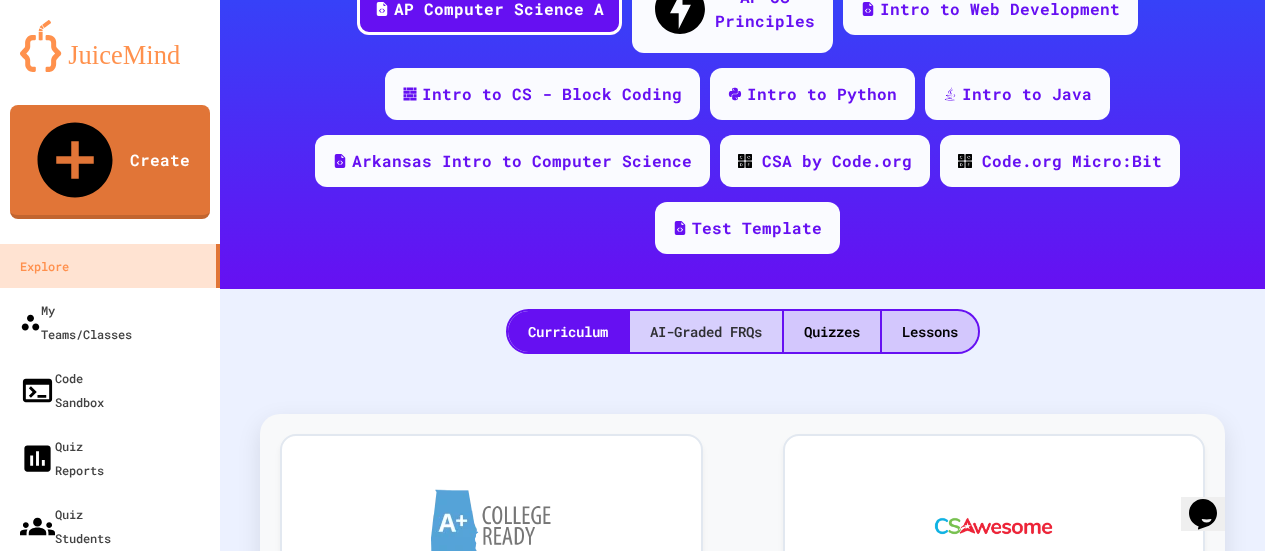 click on "AI-Graded FRQs" at bounding box center (706, 331) 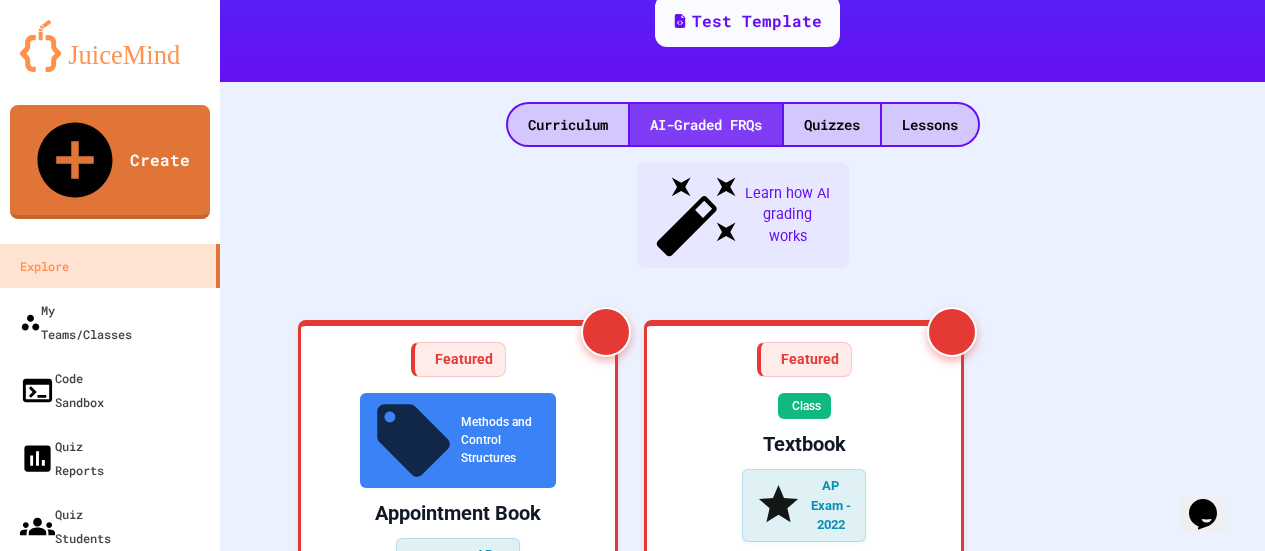 scroll, scrollTop: 569, scrollLeft: 0, axis: vertical 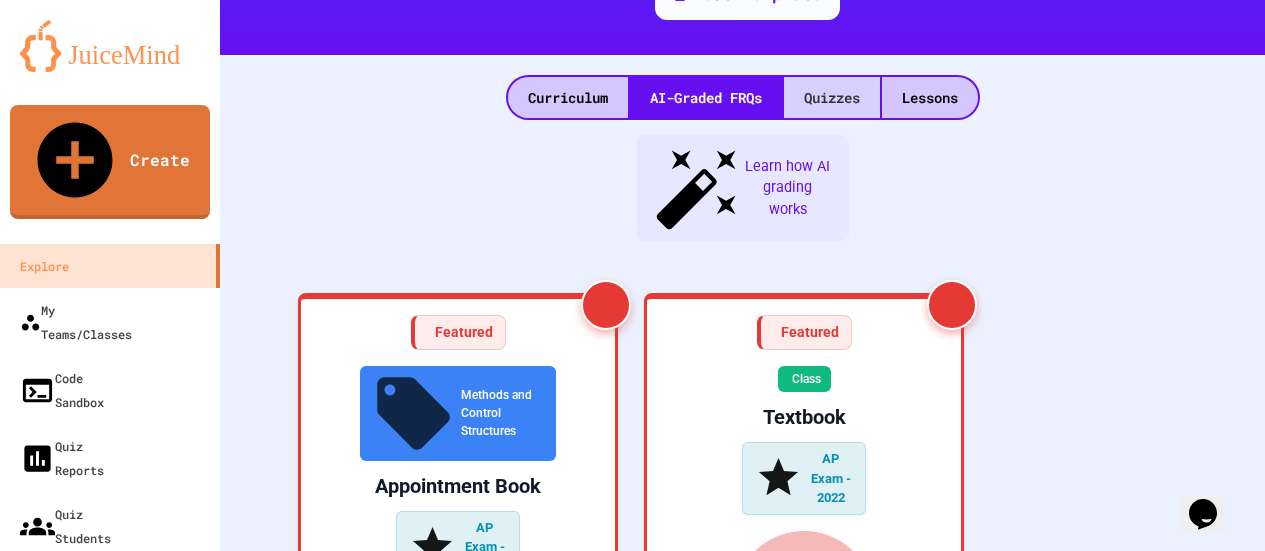click on "Quizzes" at bounding box center (832, 97) 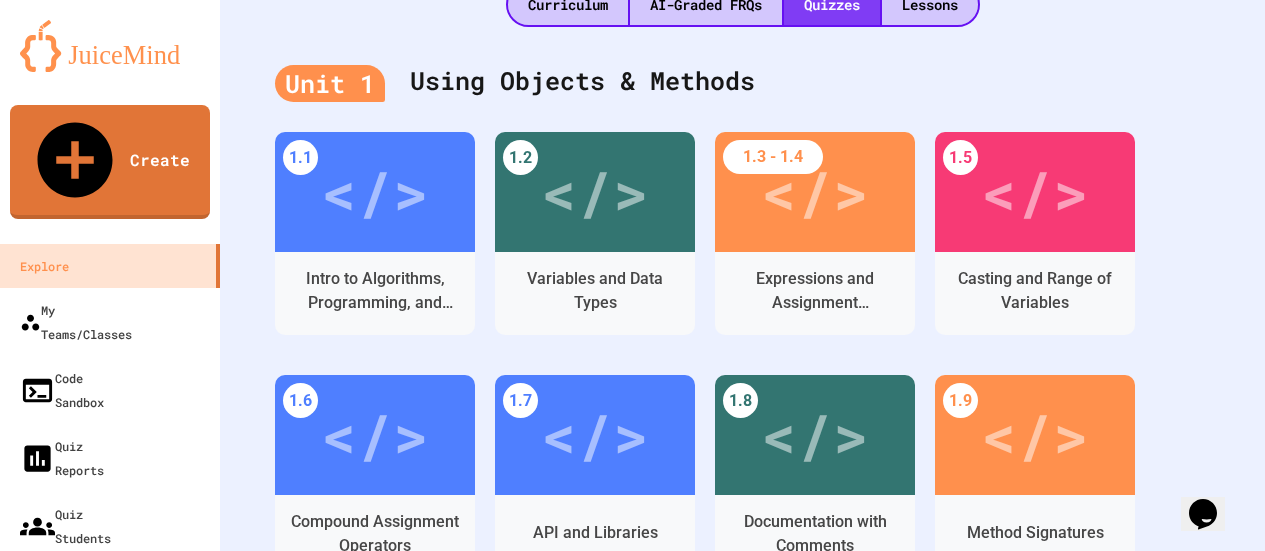 scroll, scrollTop: 664, scrollLeft: 0, axis: vertical 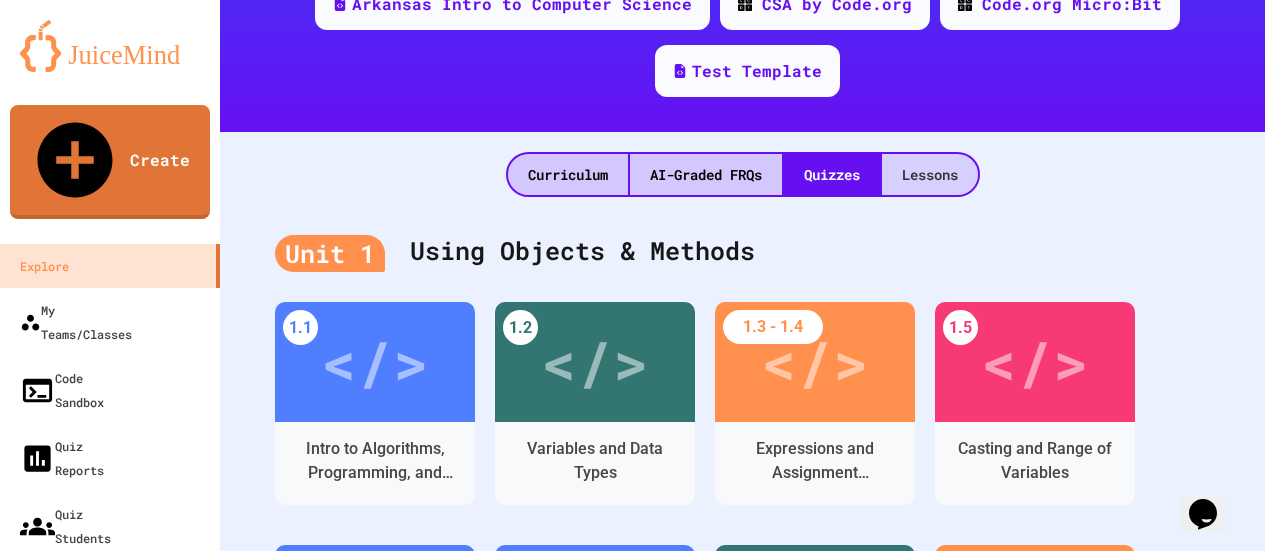click on "Lessons" at bounding box center [930, 174] 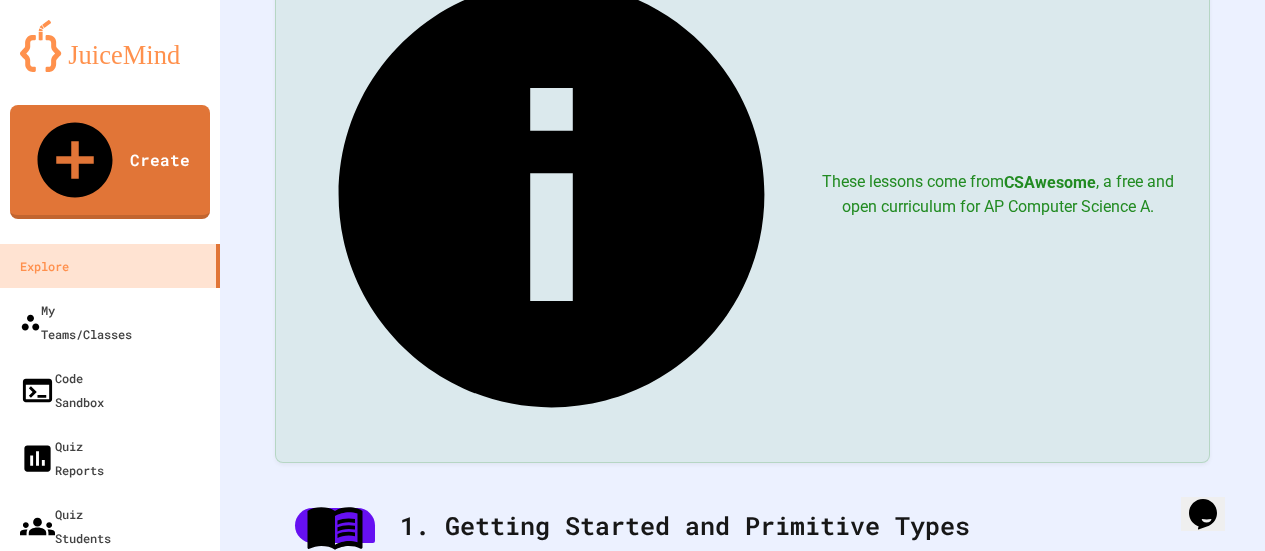 scroll, scrollTop: 767, scrollLeft: 0, axis: vertical 